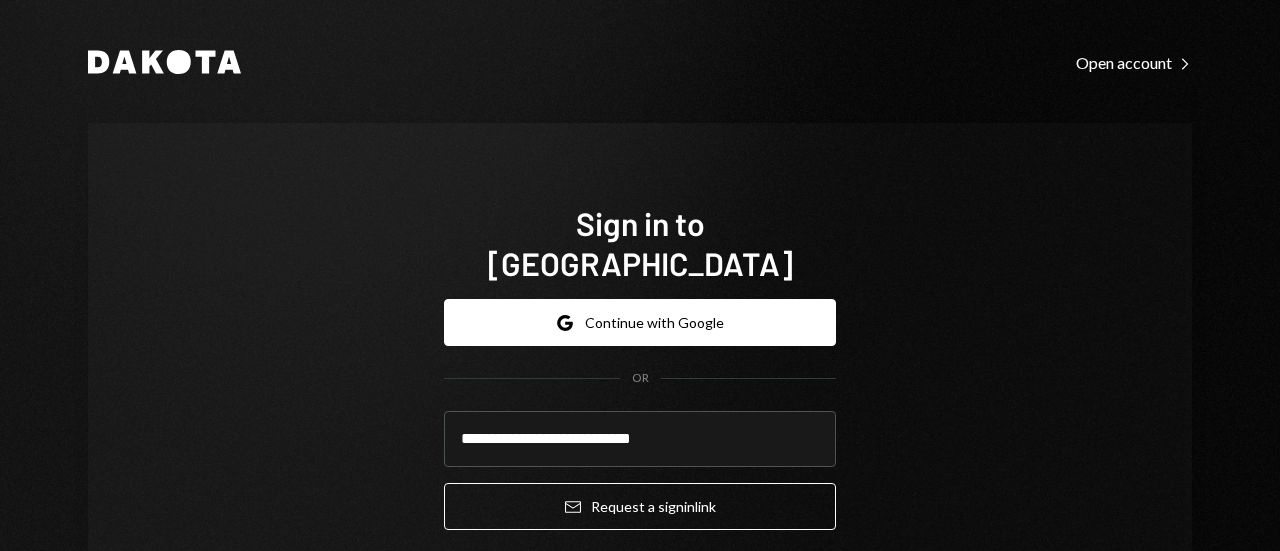 scroll, scrollTop: 0, scrollLeft: 0, axis: both 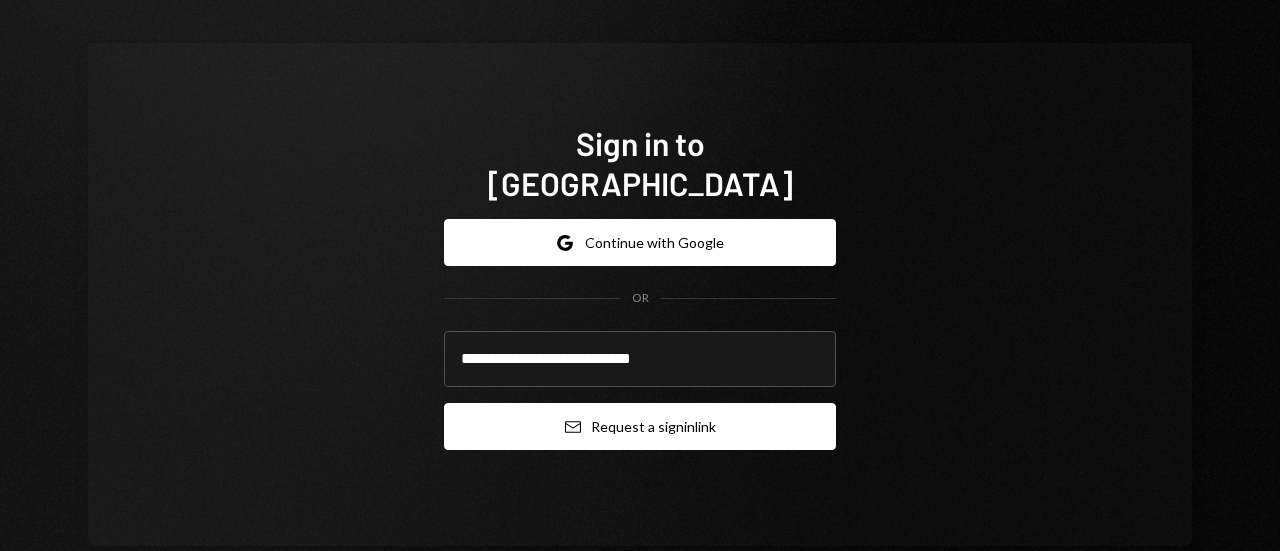 click on "Email Request a sign  in  link" at bounding box center [640, 426] 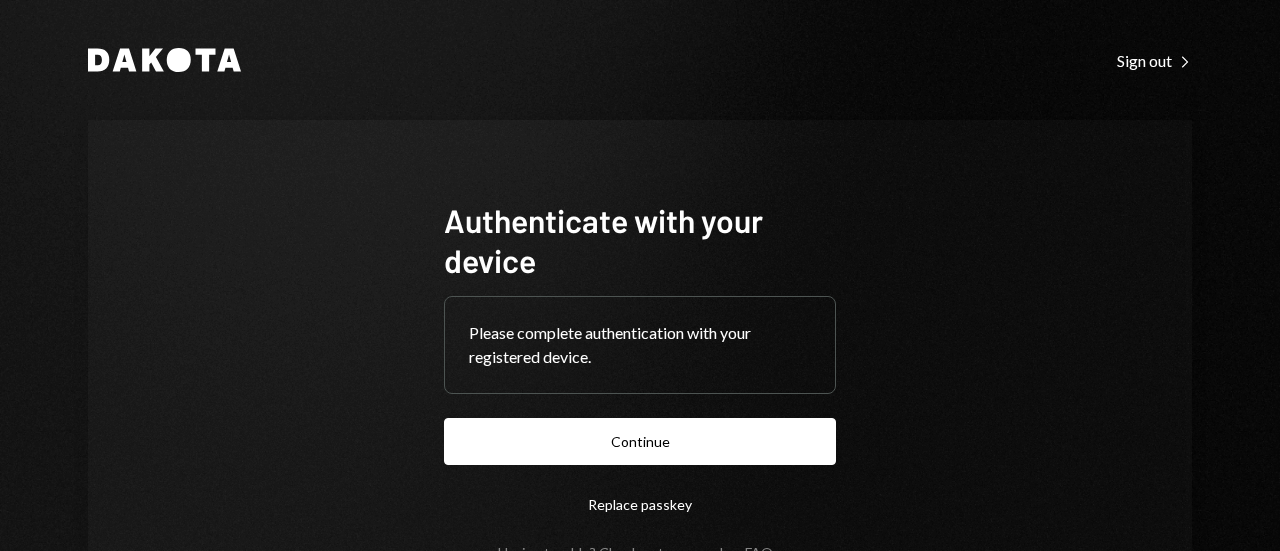 scroll, scrollTop: 0, scrollLeft: 0, axis: both 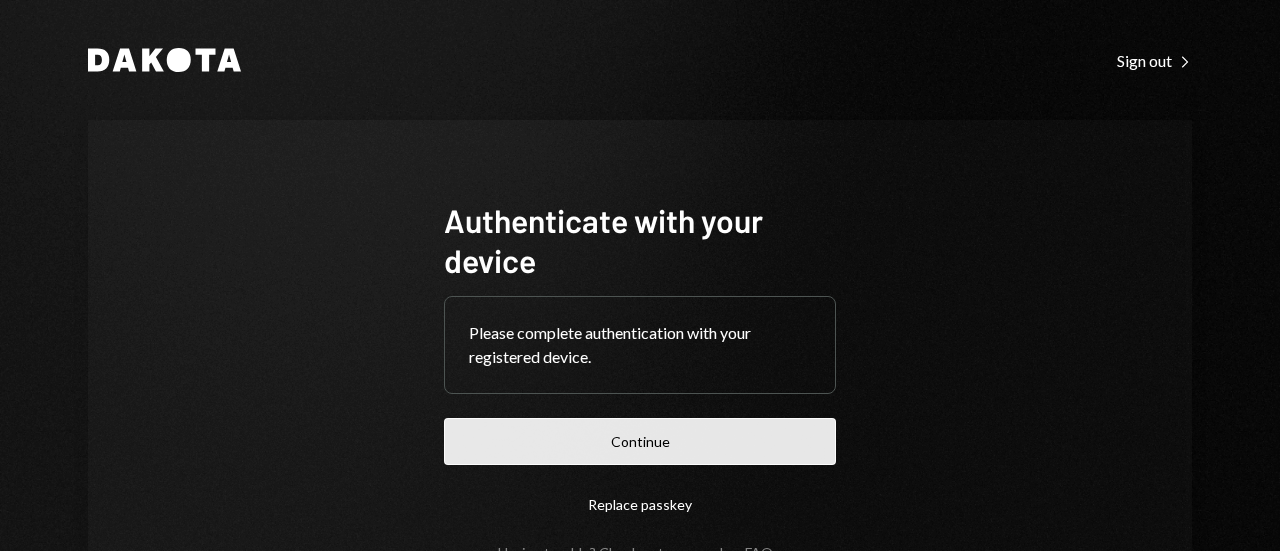 click on "Continue" at bounding box center [640, 441] 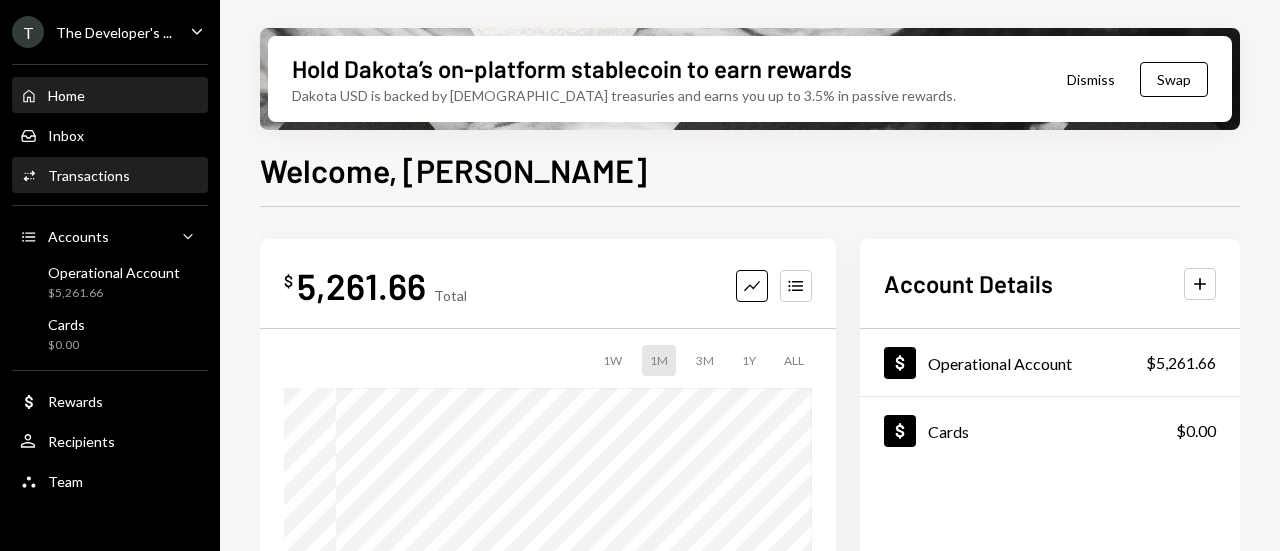 click on "Activities Transactions" at bounding box center [110, 176] 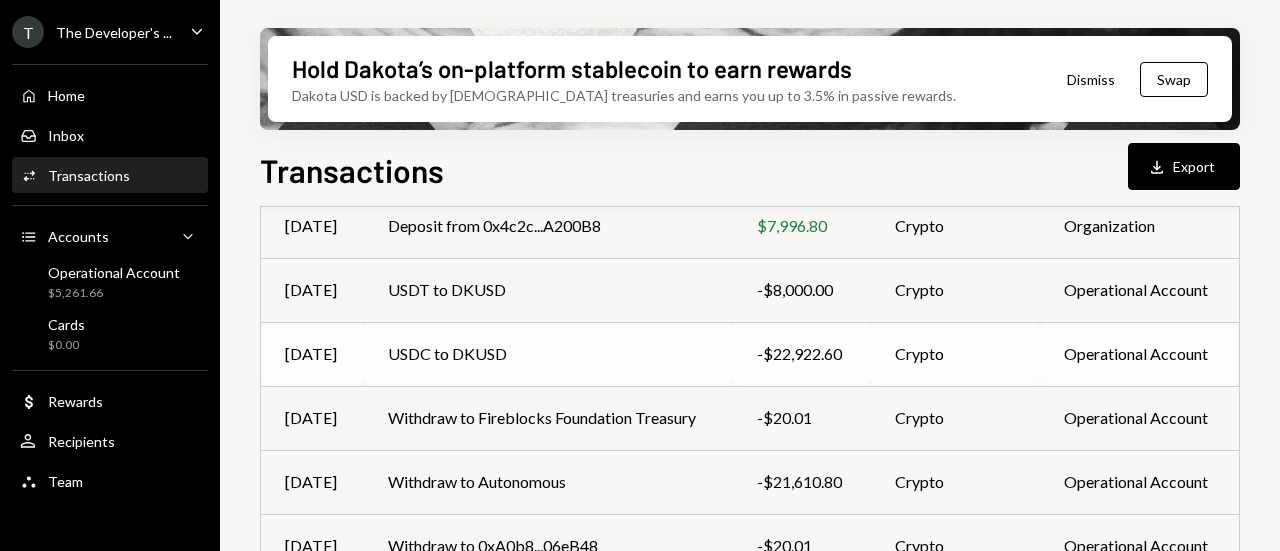scroll, scrollTop: 586, scrollLeft: 0, axis: vertical 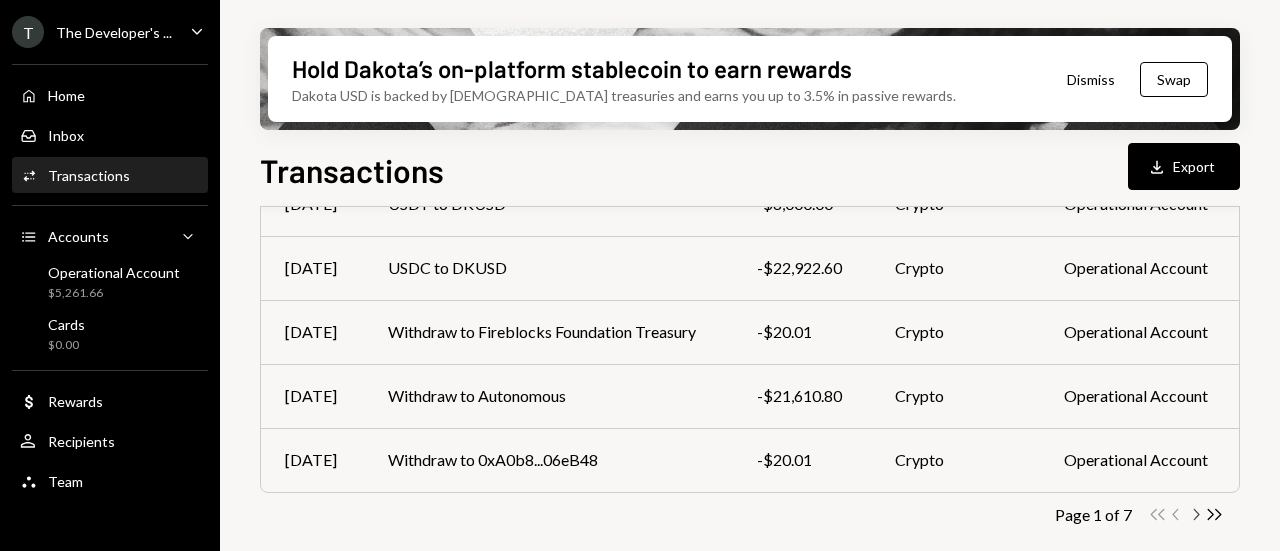 click on "Chevron Right" 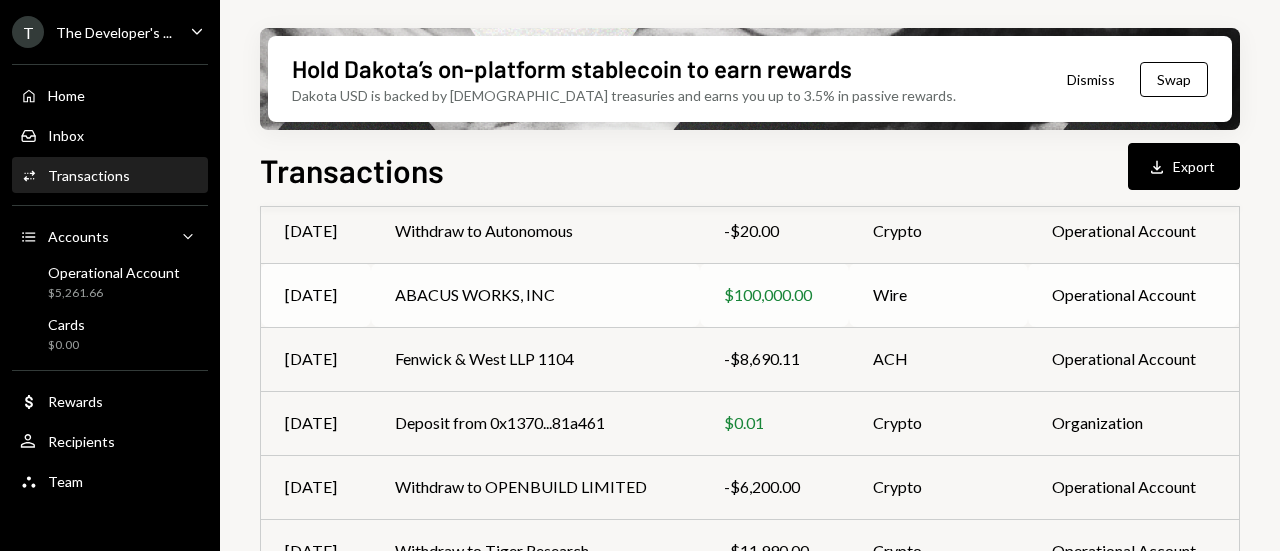 scroll, scrollTop: 586, scrollLeft: 0, axis: vertical 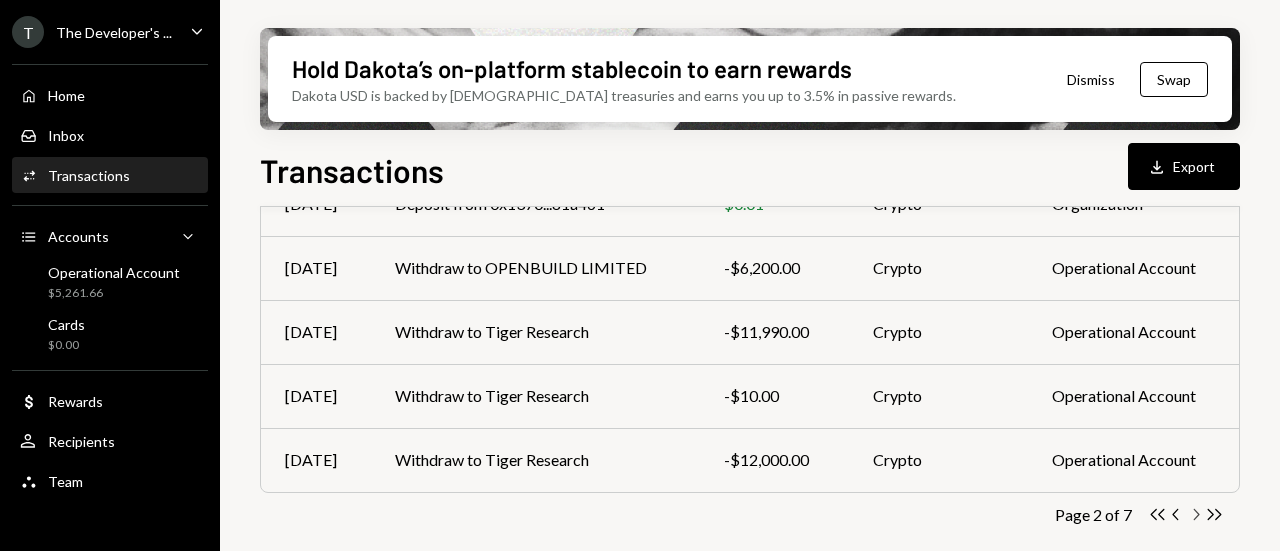 click 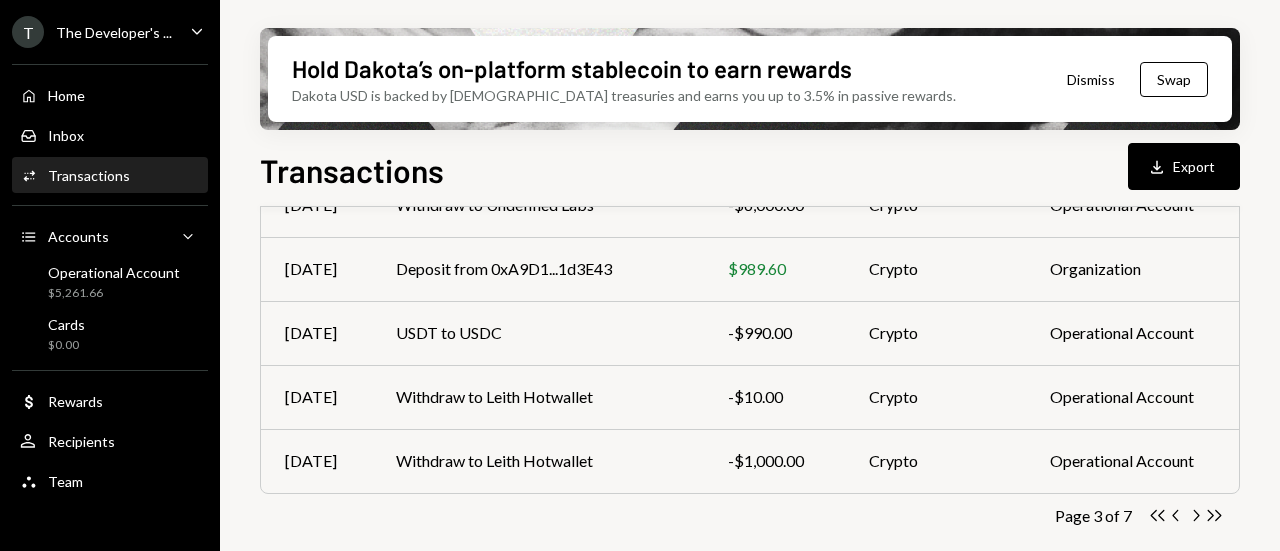 scroll, scrollTop: 586, scrollLeft: 0, axis: vertical 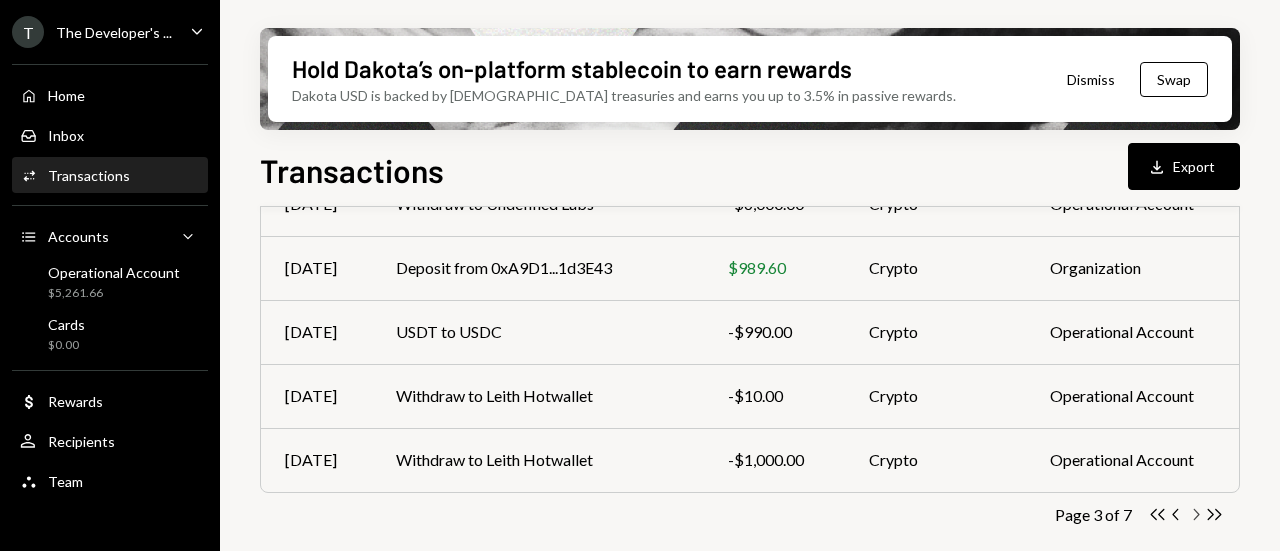 click on "Chevron Right" 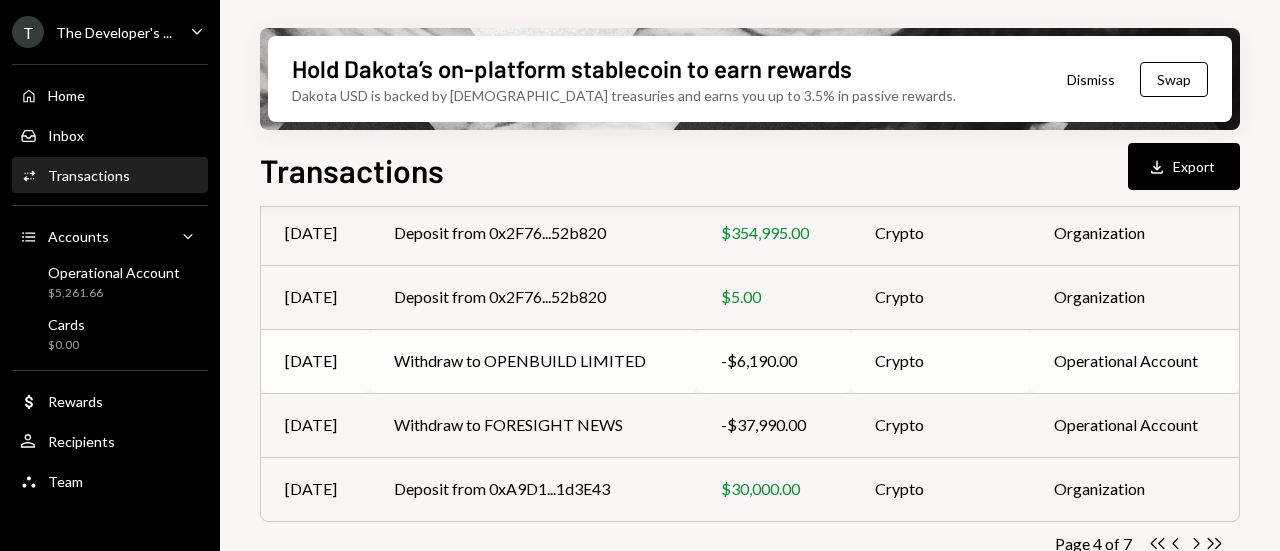 scroll, scrollTop: 586, scrollLeft: 0, axis: vertical 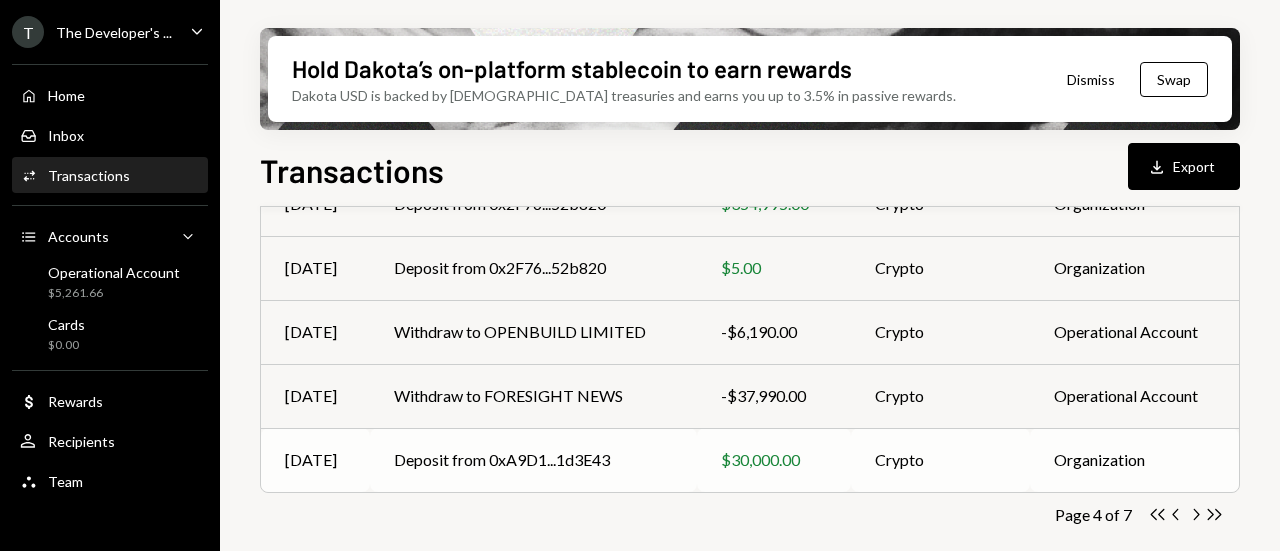 click on "Deposit from 0xA9D1...1d3E43" at bounding box center [533, 460] 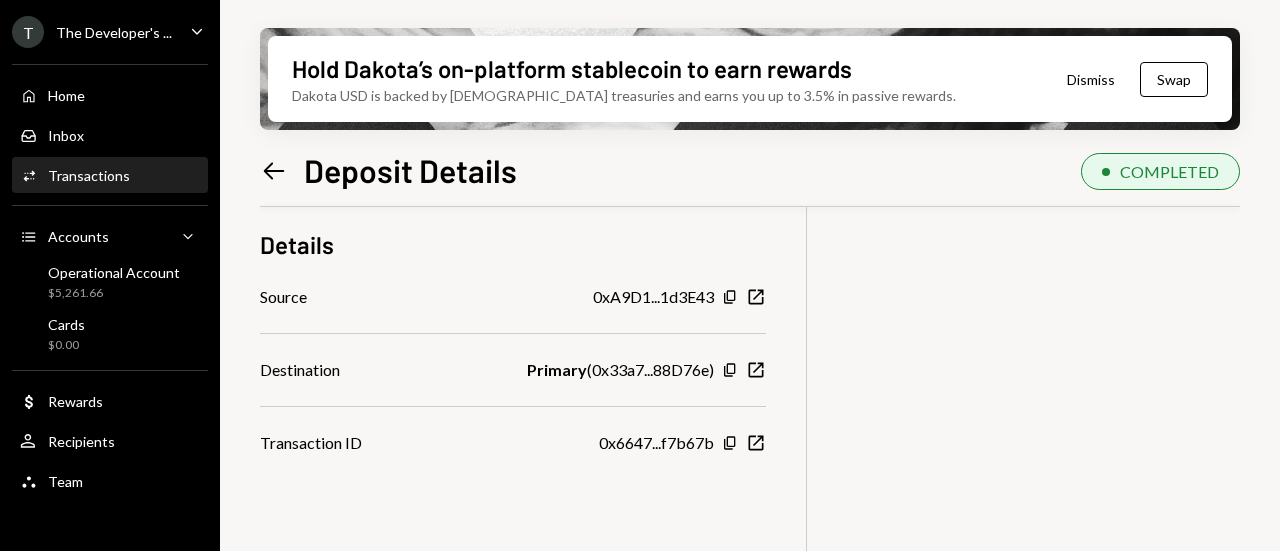 scroll, scrollTop: 160, scrollLeft: 0, axis: vertical 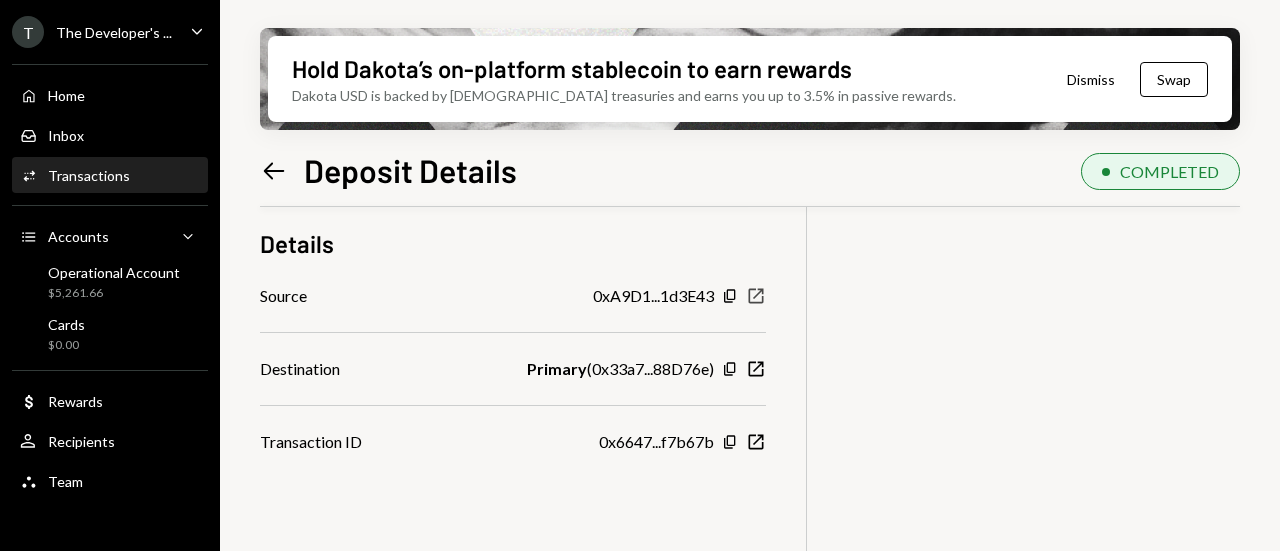 click 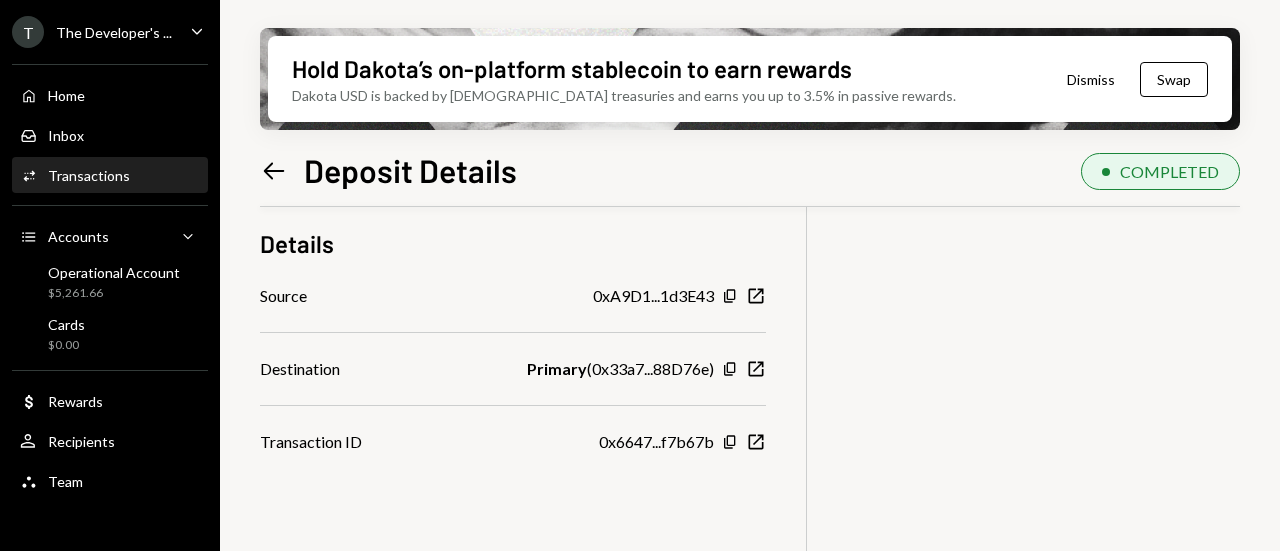 click on "Left Arrow Deposit Details" at bounding box center [388, 170] 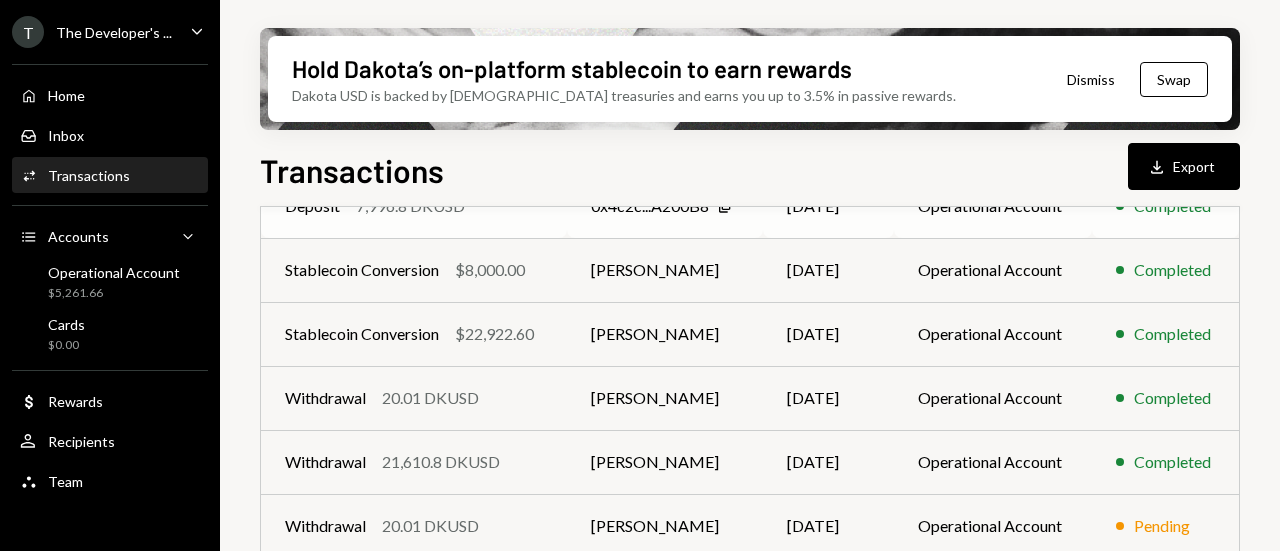 scroll, scrollTop: 586, scrollLeft: 0, axis: vertical 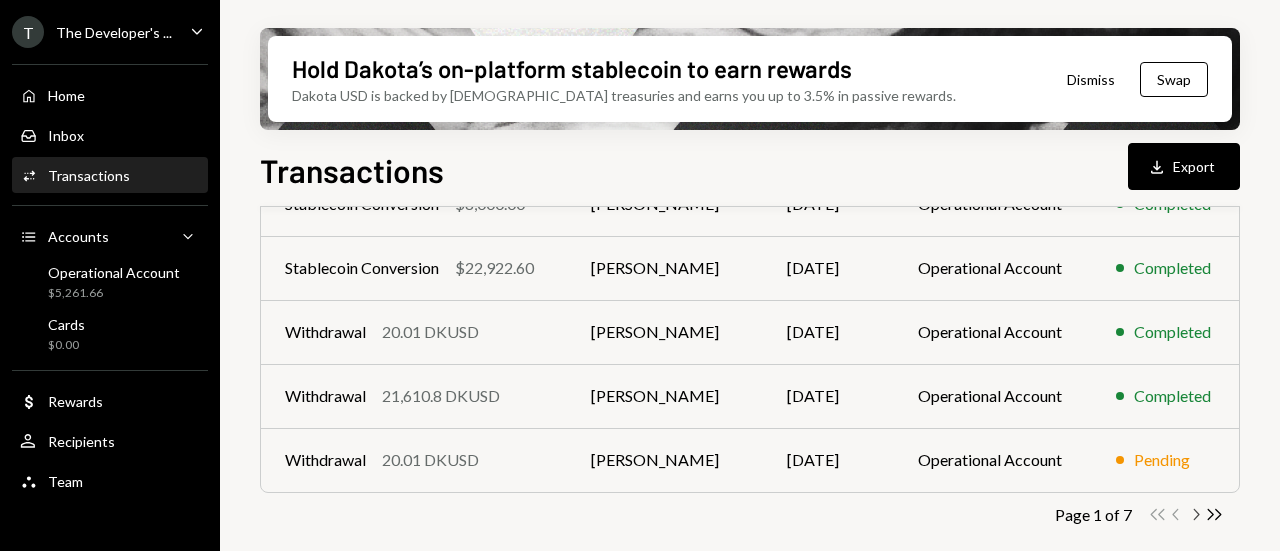 click on "Chevron Right" 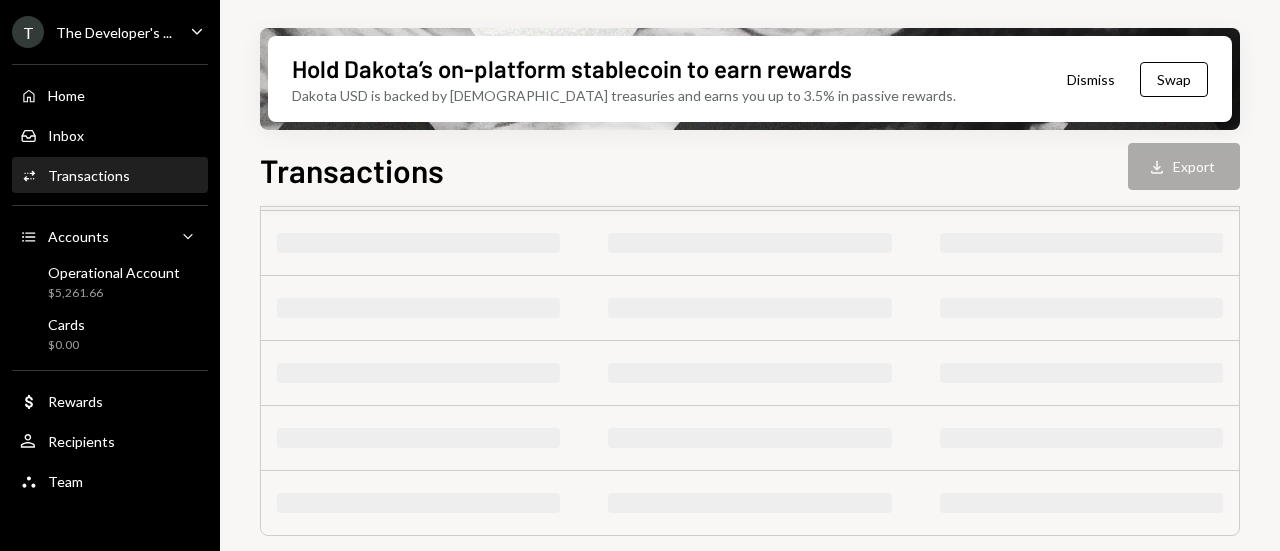 scroll, scrollTop: 586, scrollLeft: 0, axis: vertical 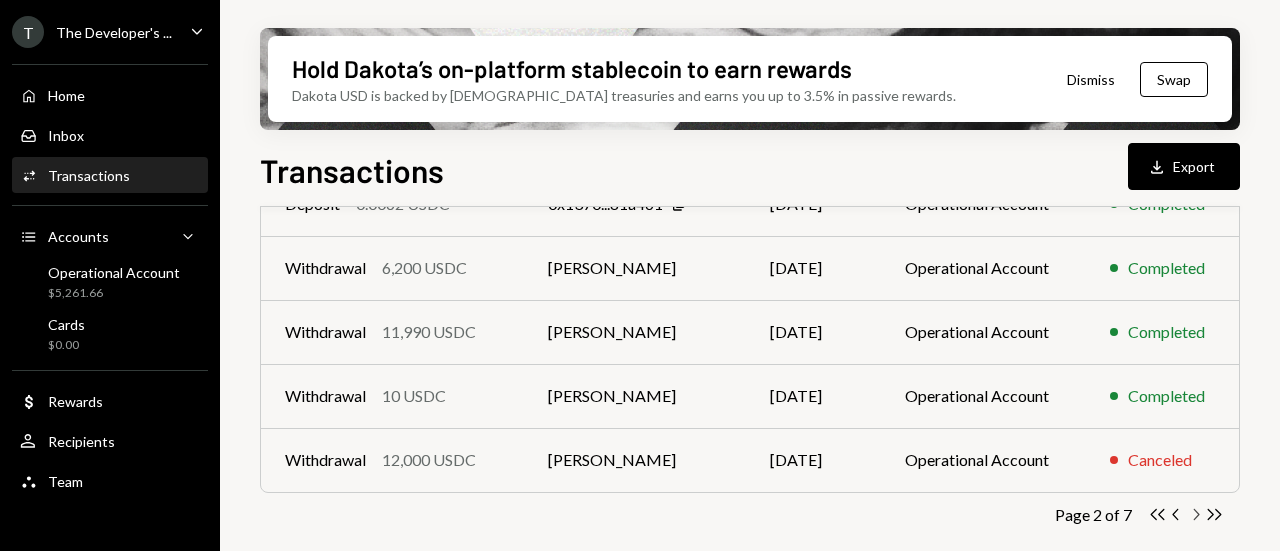 click on "Chevron Right" 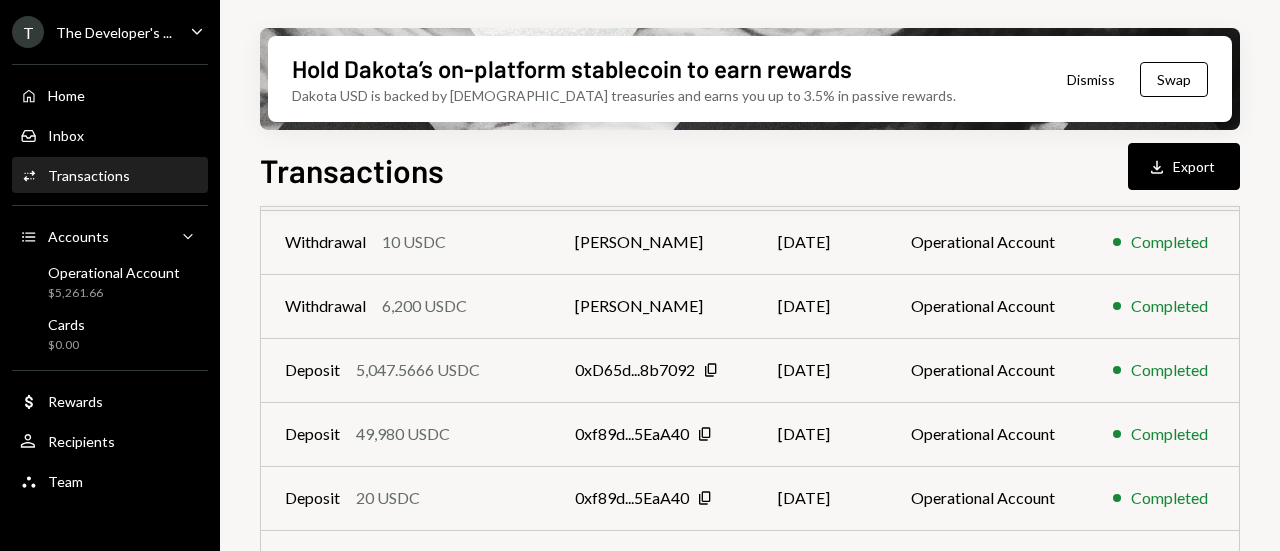 scroll, scrollTop: 586, scrollLeft: 0, axis: vertical 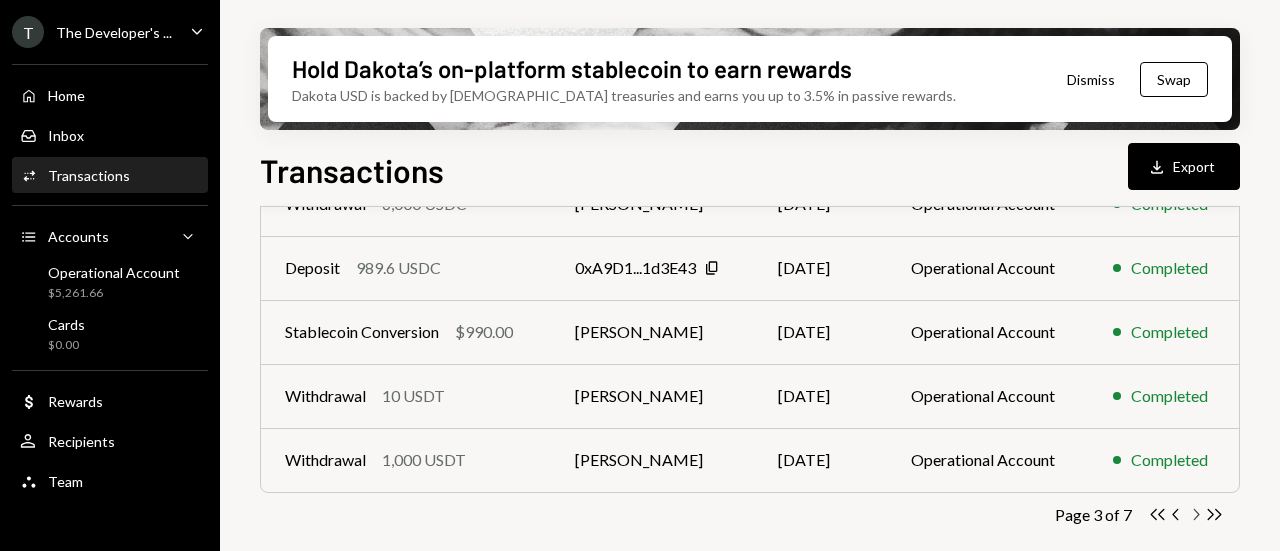 click on "Chevron Right" 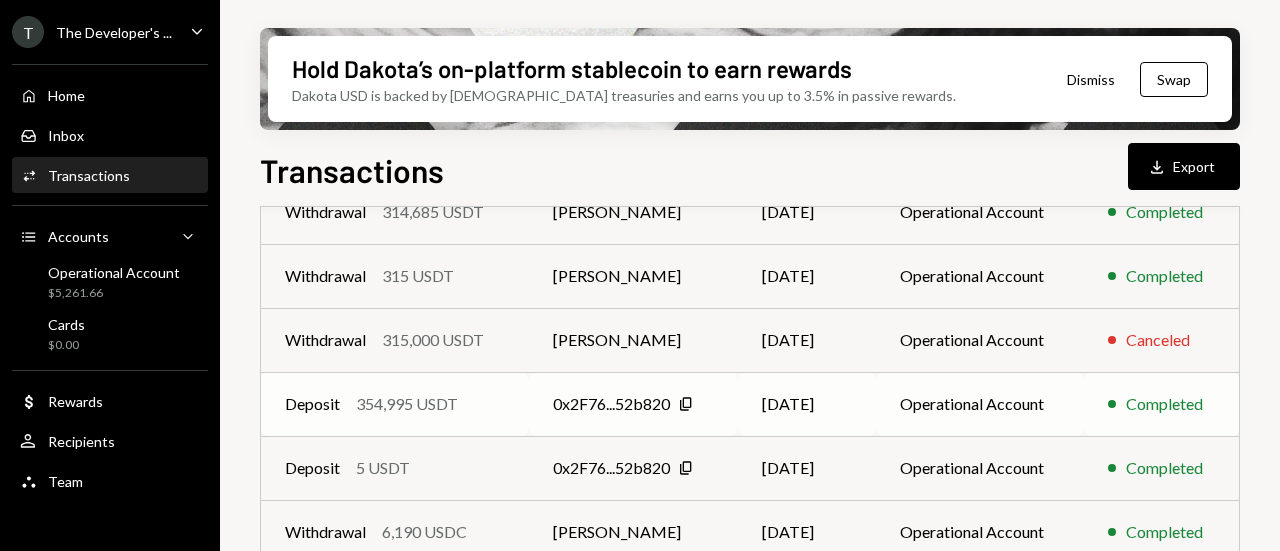 scroll, scrollTop: 186, scrollLeft: 0, axis: vertical 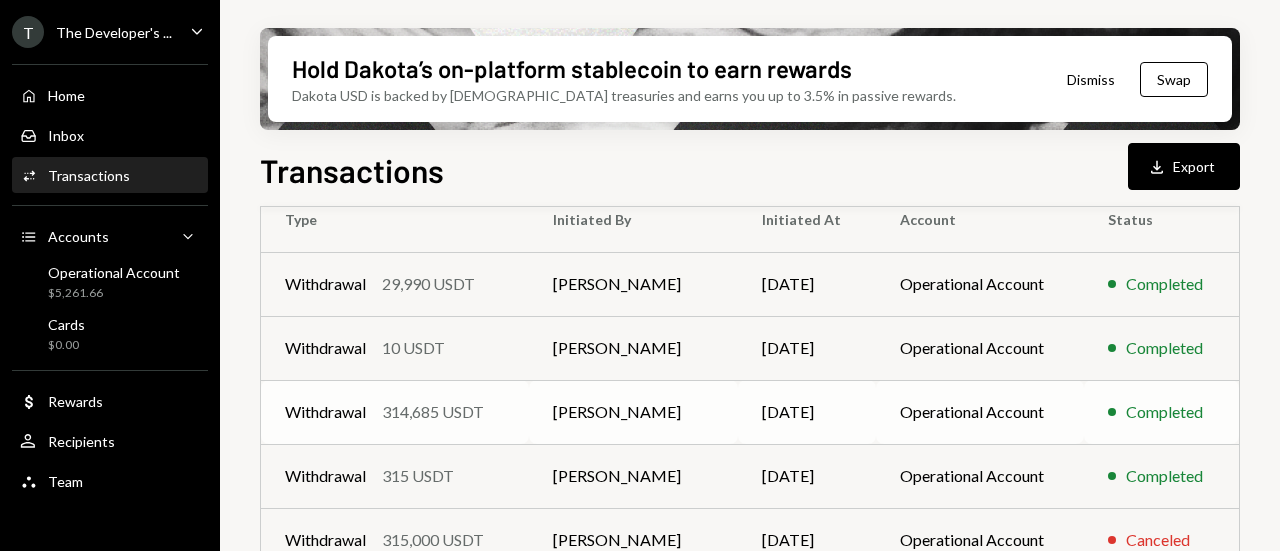 click on "Withdrawal 314,685  USDT" at bounding box center [395, 412] 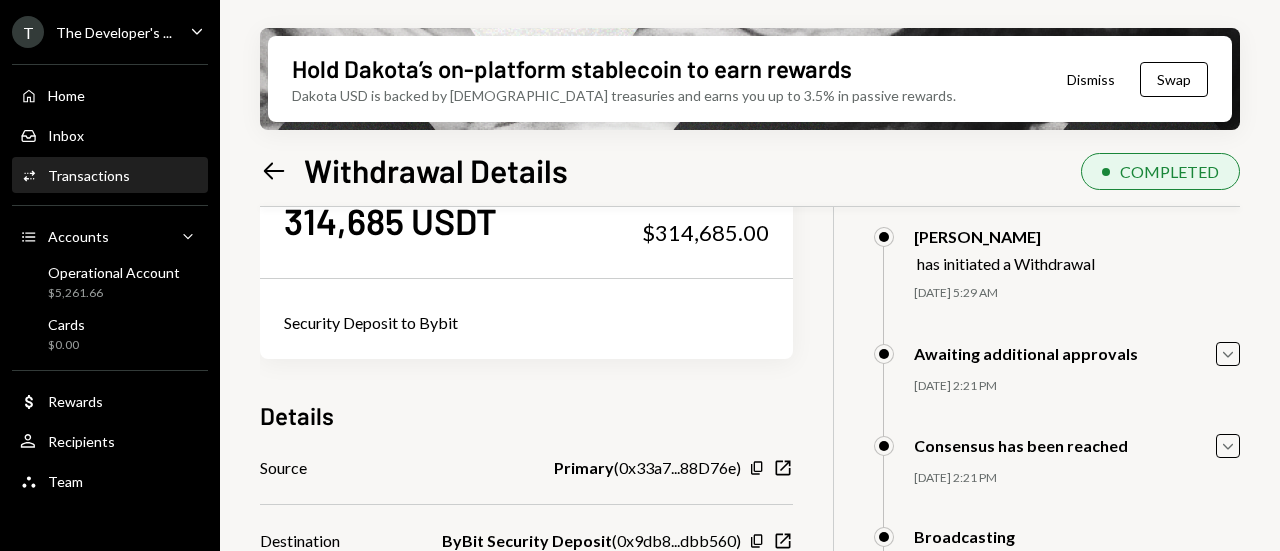 scroll, scrollTop: 0, scrollLeft: 0, axis: both 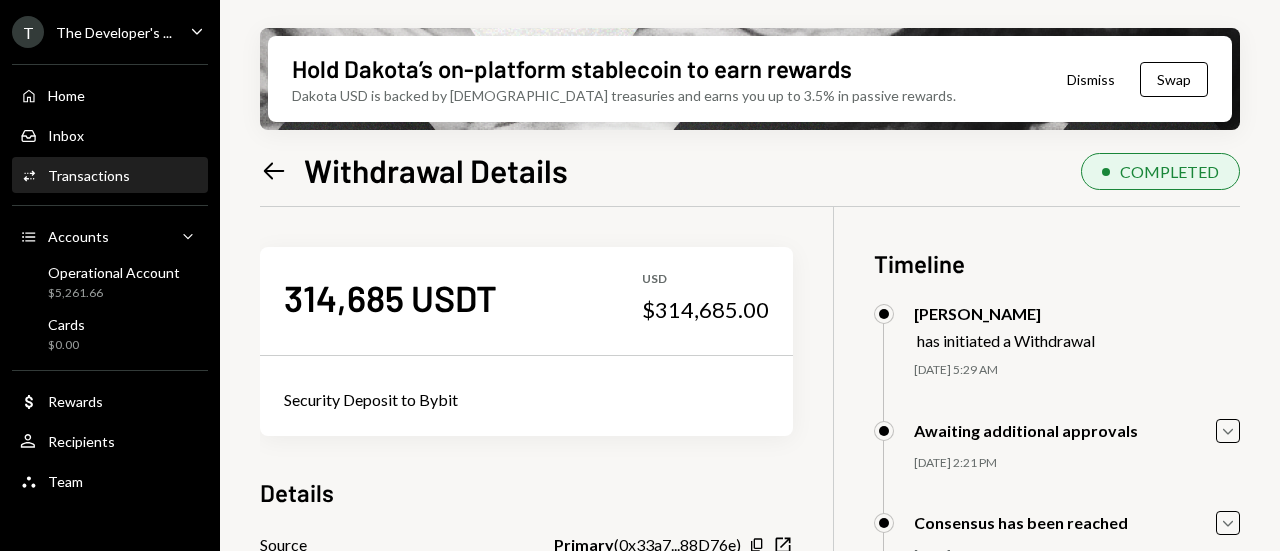 click on "Left Arrow" 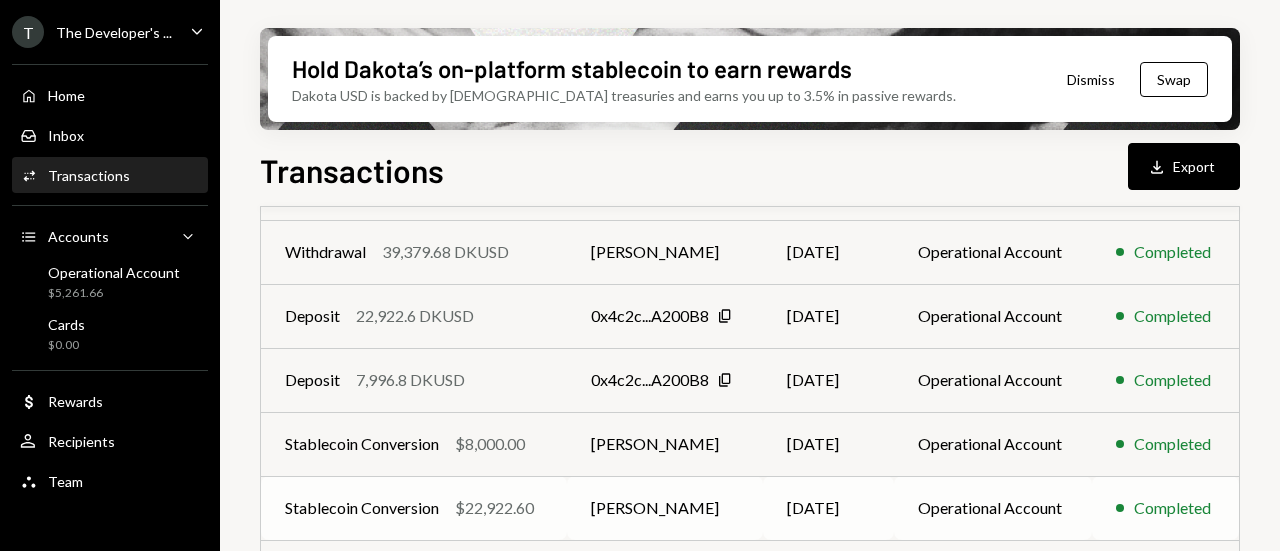 scroll, scrollTop: 586, scrollLeft: 0, axis: vertical 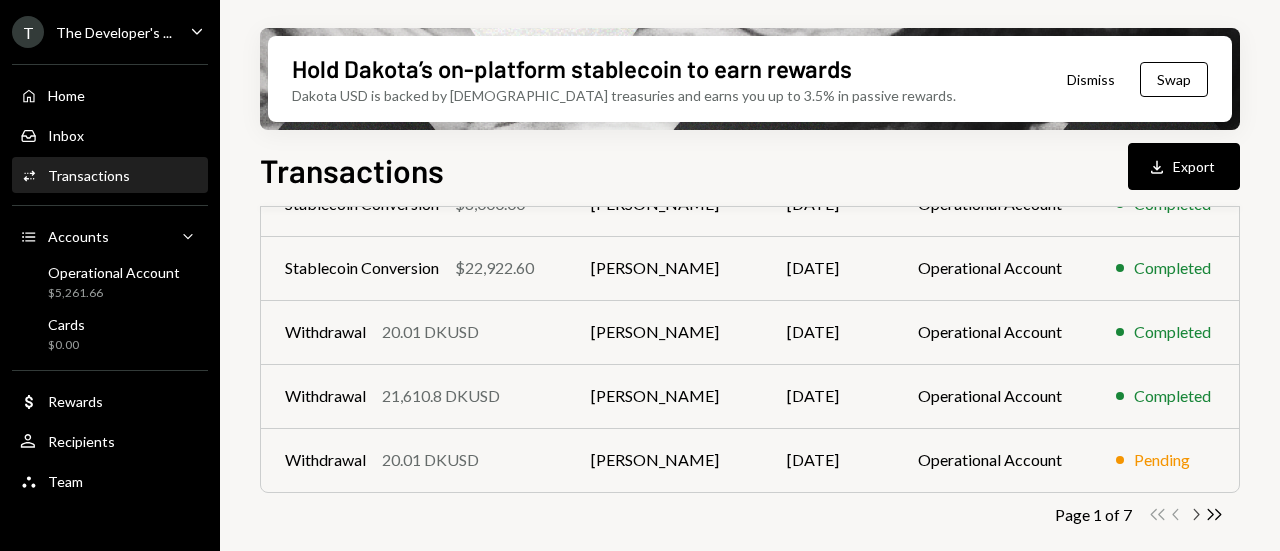 click on "Chevron Right" 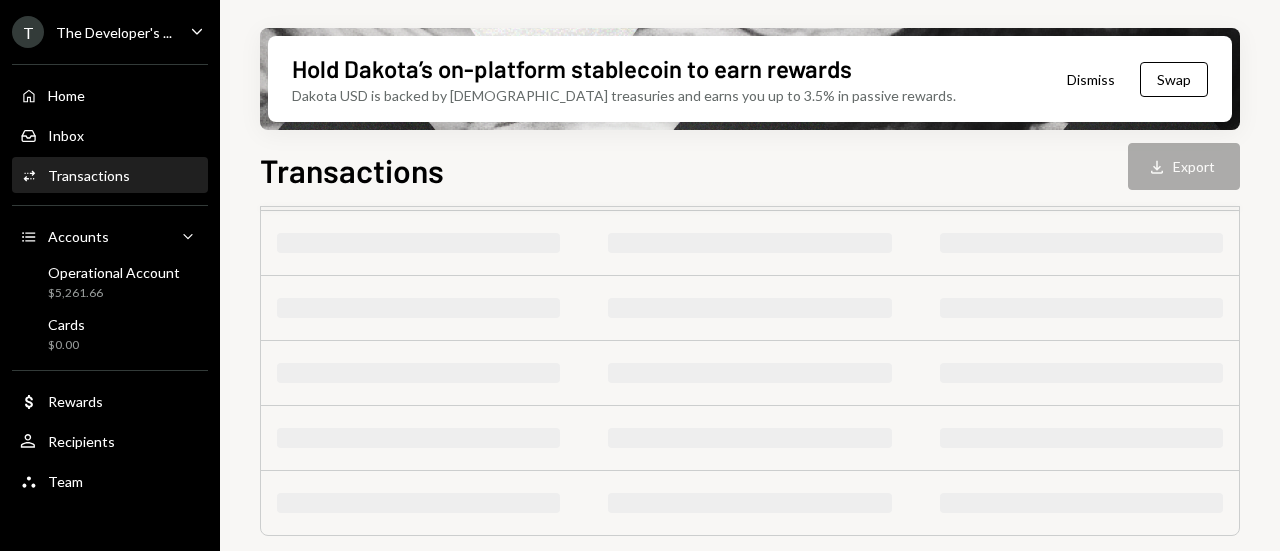 scroll, scrollTop: 586, scrollLeft: 0, axis: vertical 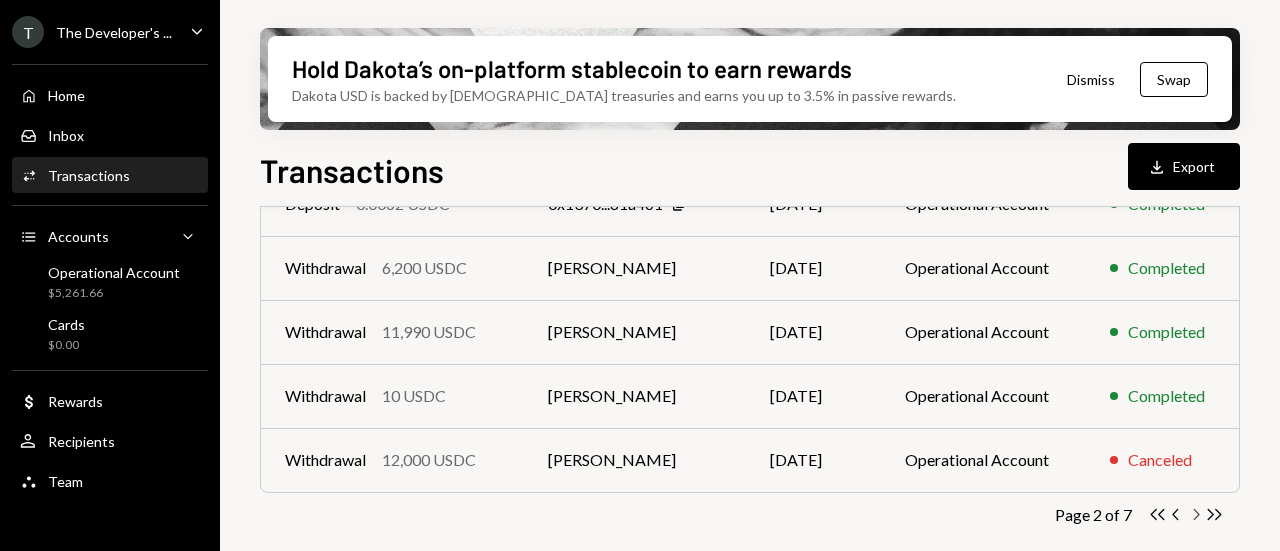 click on "Chevron Right" 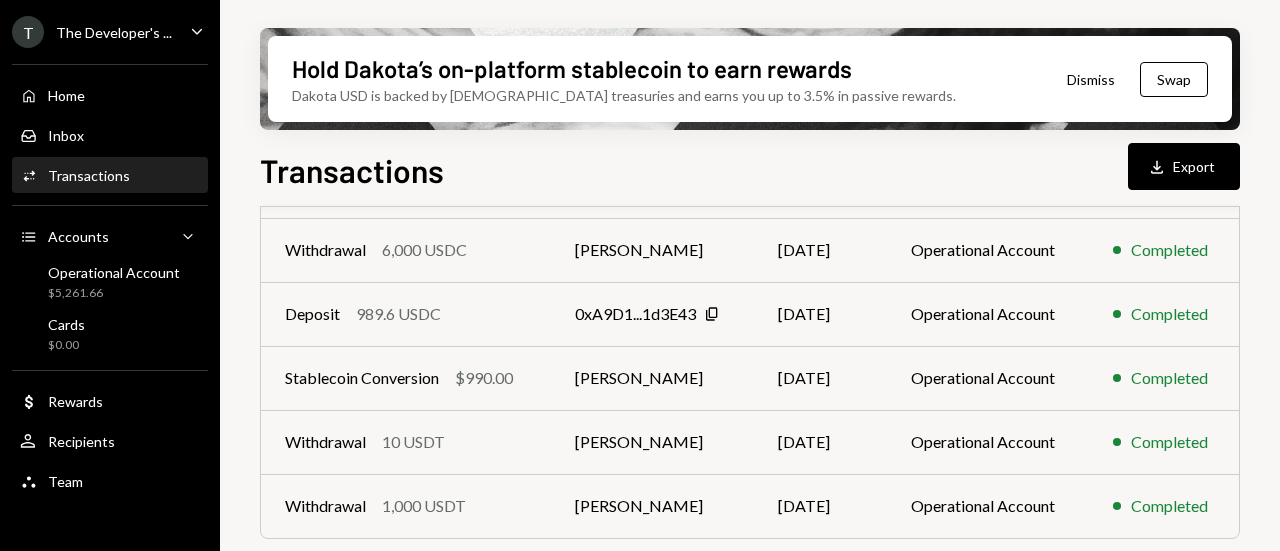 scroll, scrollTop: 586, scrollLeft: 0, axis: vertical 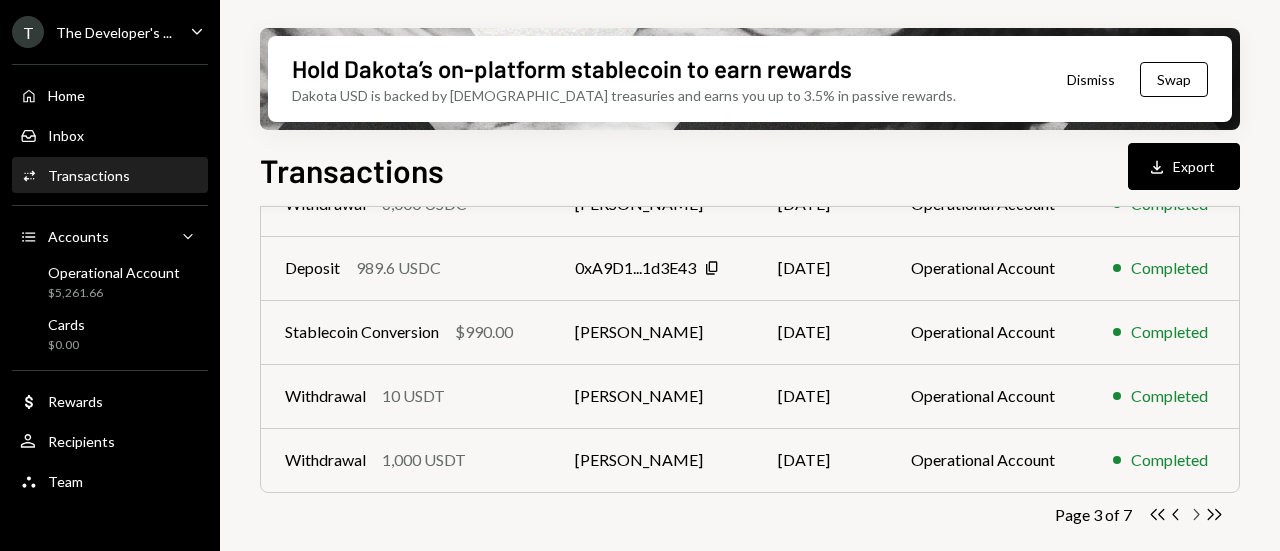 click 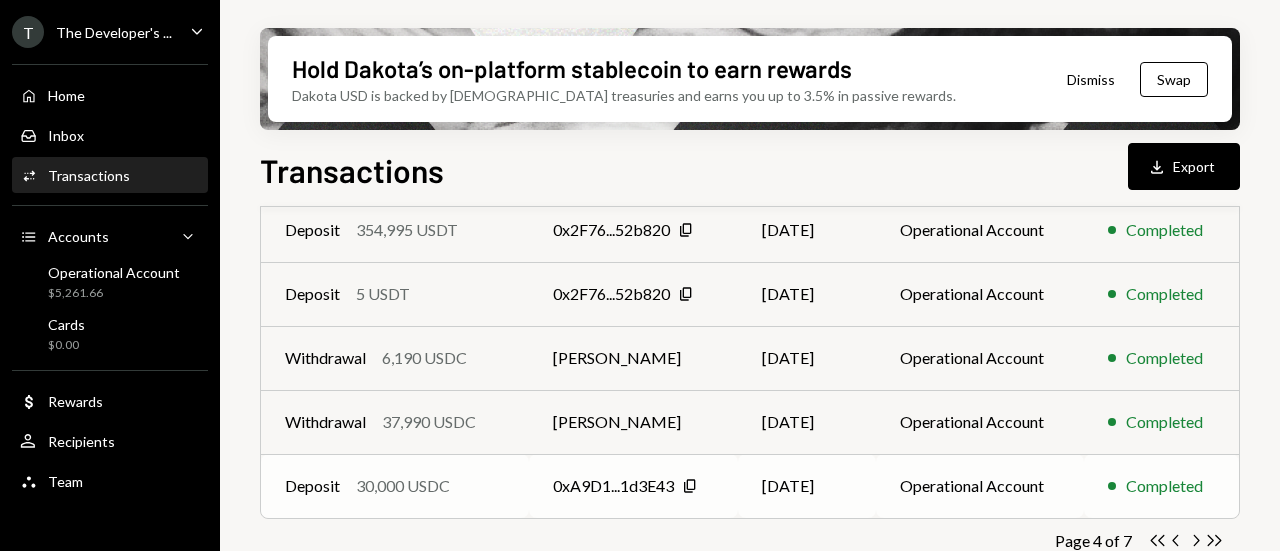scroll, scrollTop: 586, scrollLeft: 0, axis: vertical 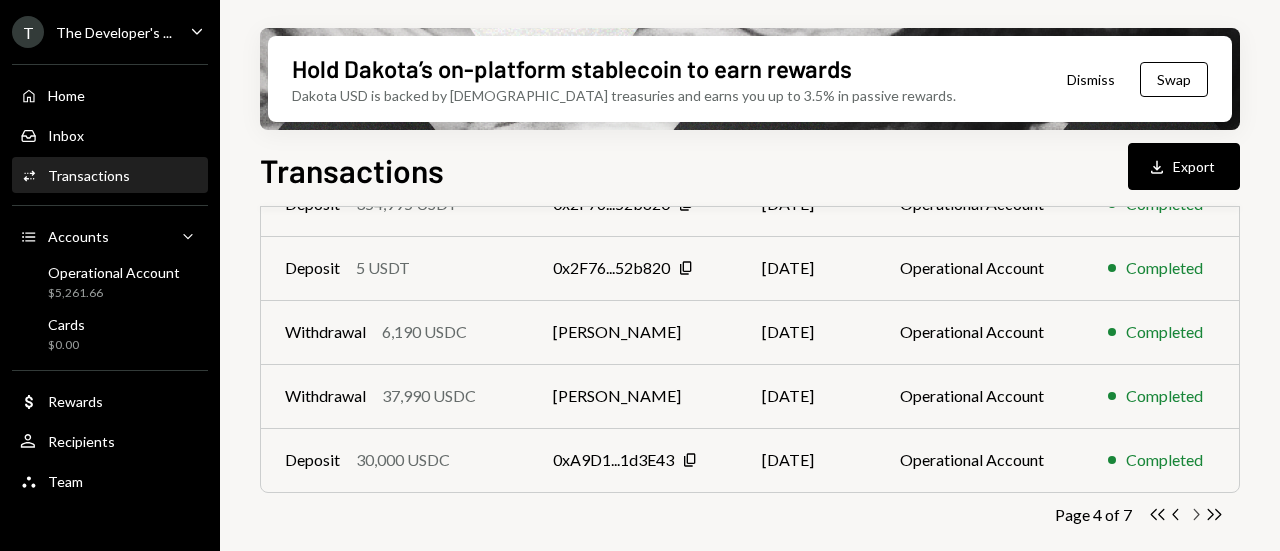 click on "Chevron Right" 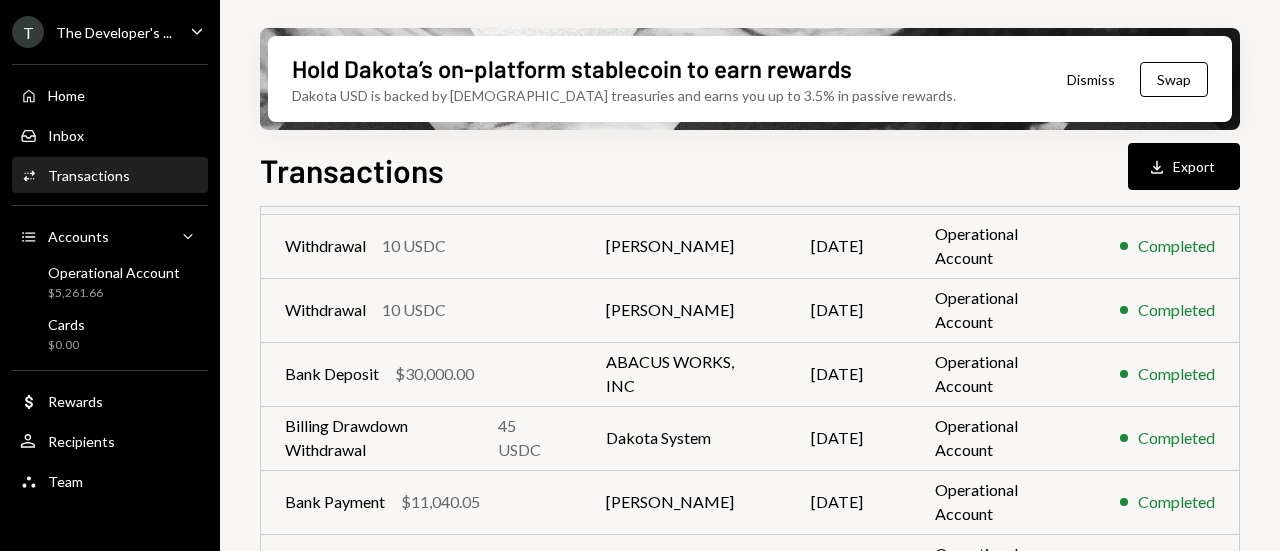 scroll, scrollTop: 586, scrollLeft: 0, axis: vertical 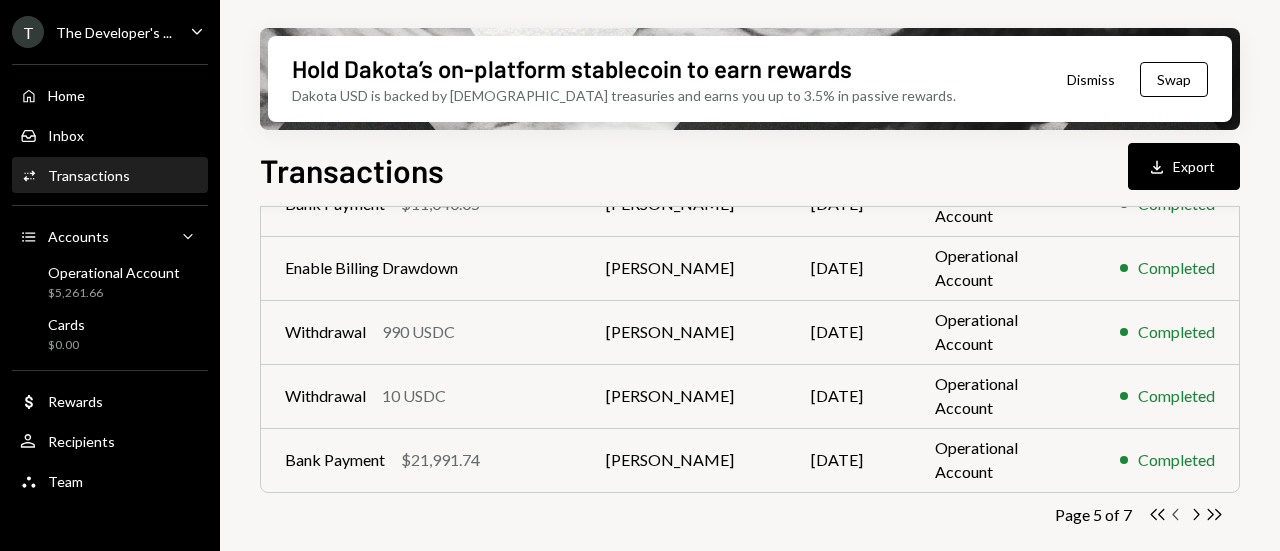 click on "Chevron Left" 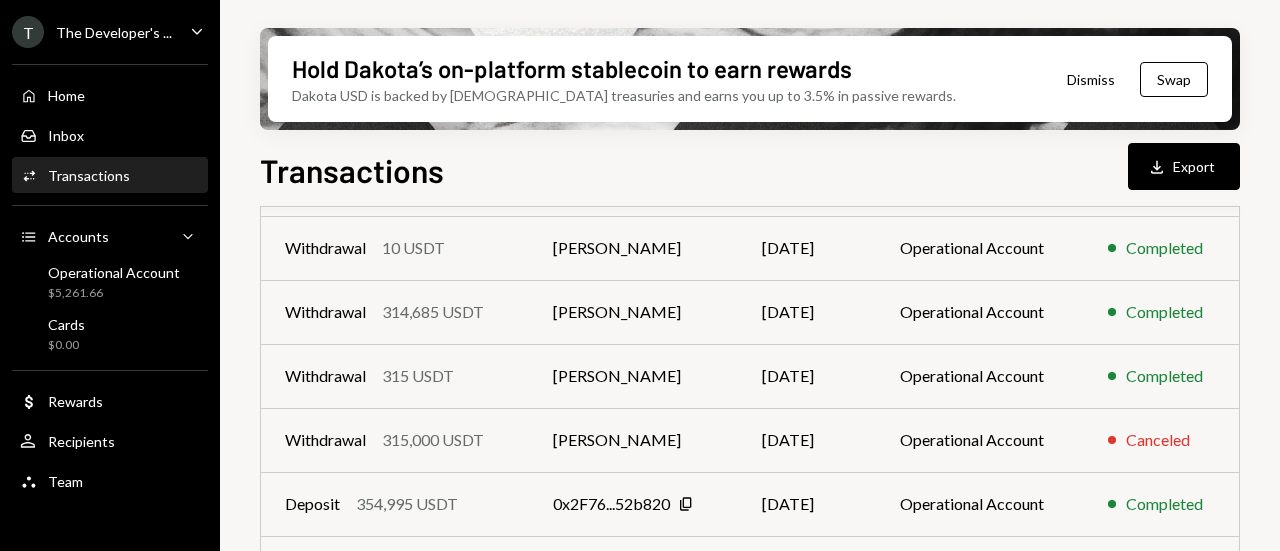 scroll, scrollTop: 186, scrollLeft: 0, axis: vertical 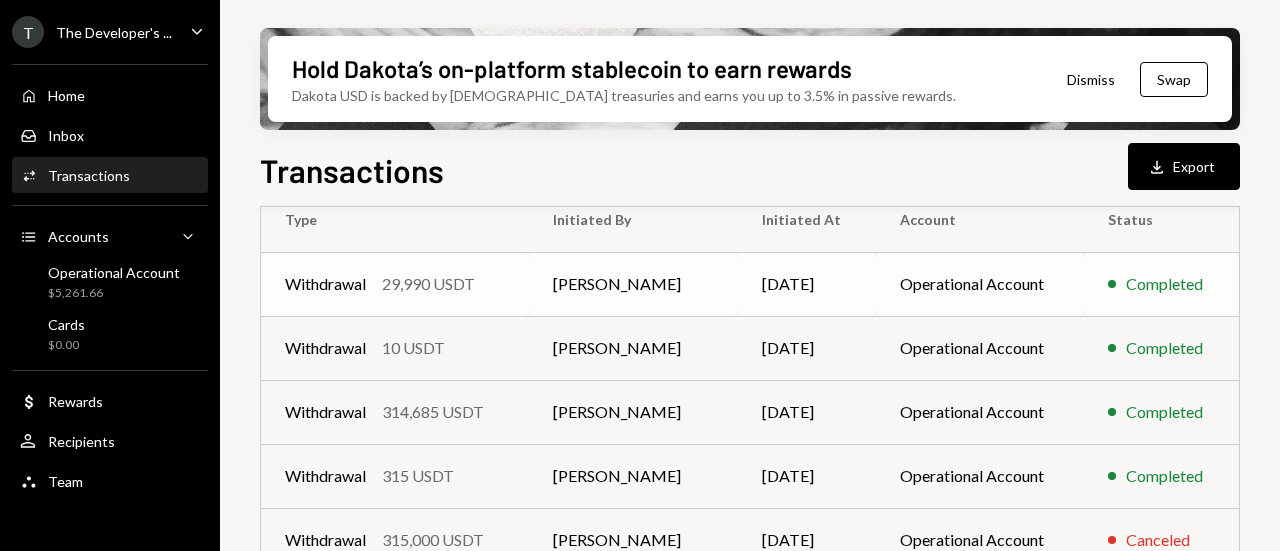 click on "Withdrawal 29,990  USDT" at bounding box center [395, 284] 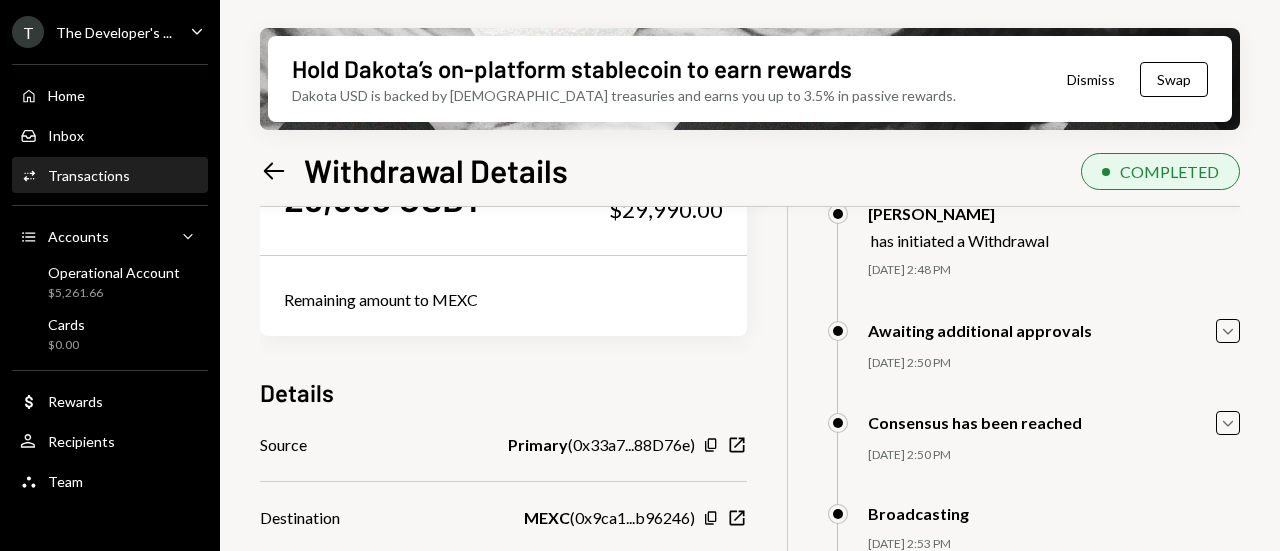 scroll, scrollTop: 182, scrollLeft: 0, axis: vertical 